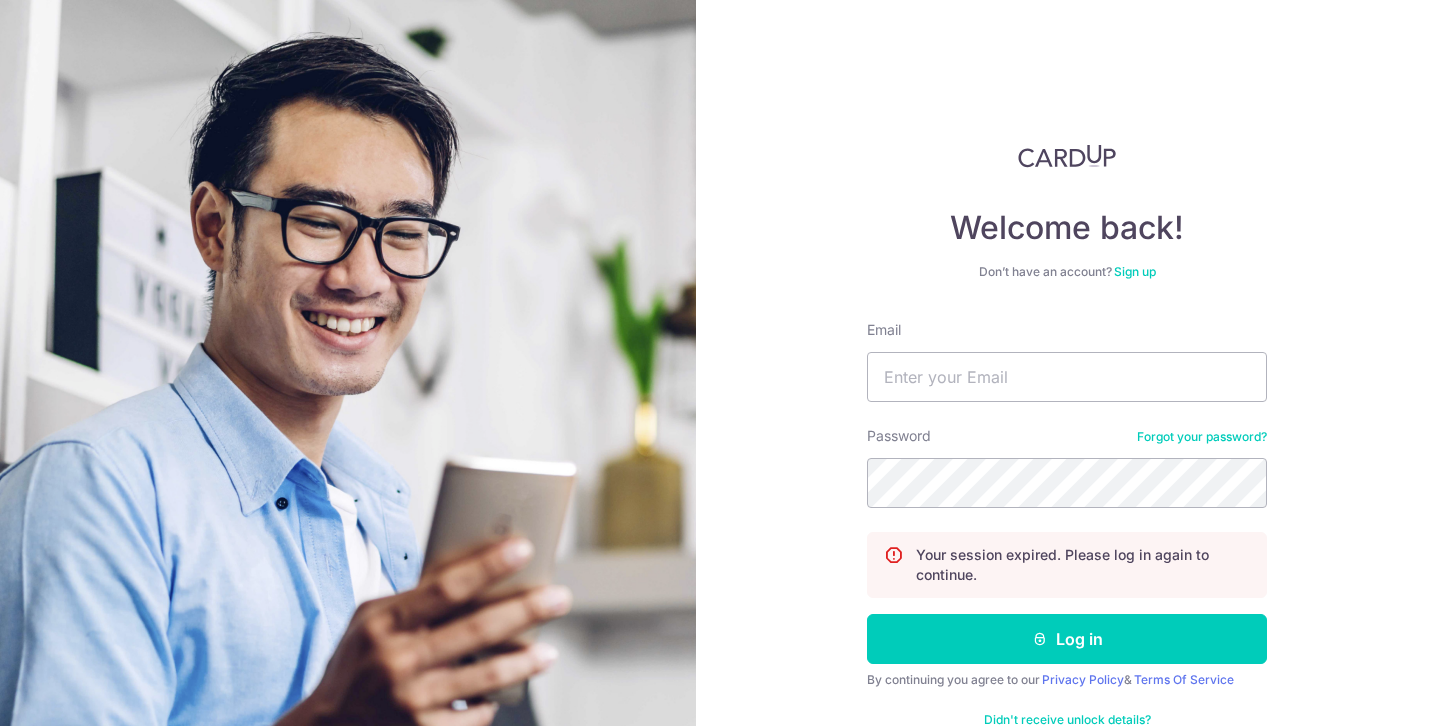 scroll, scrollTop: 0, scrollLeft: 0, axis: both 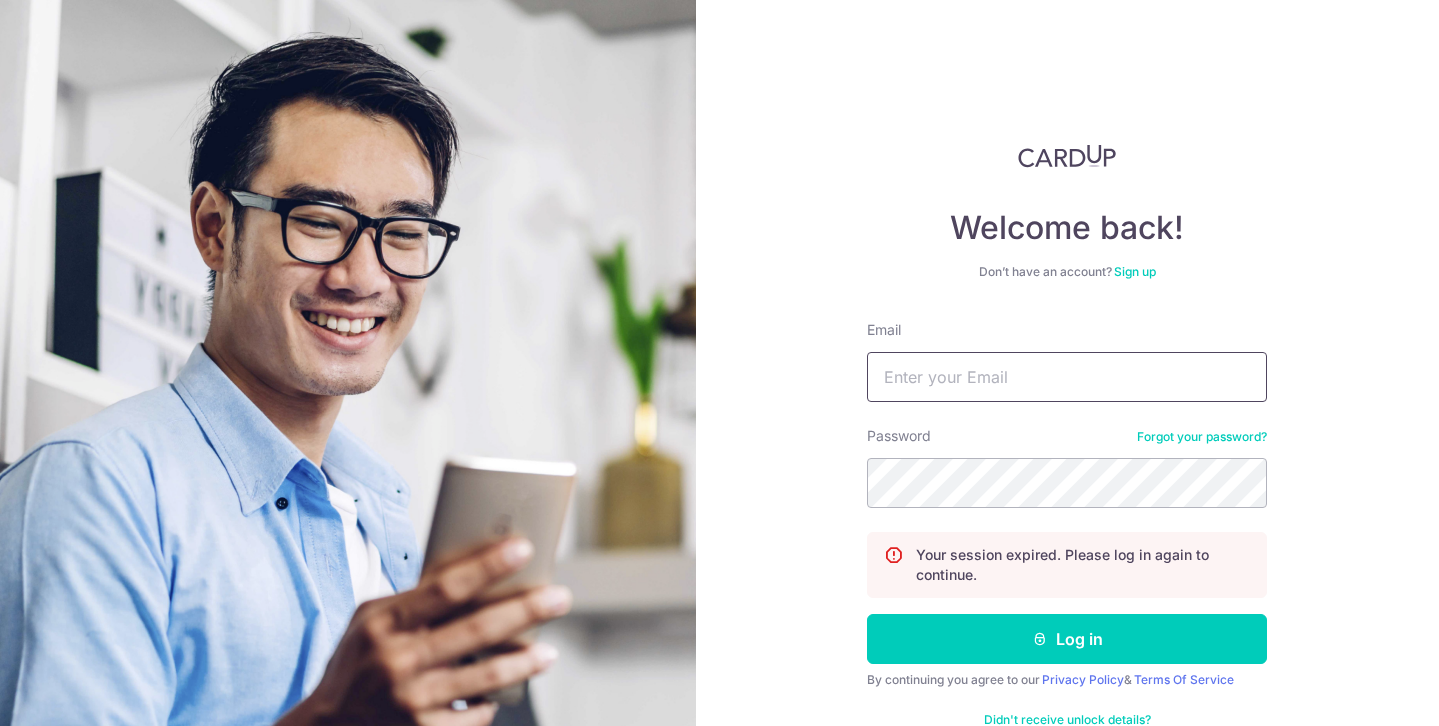 click on "Email" at bounding box center [1067, 377] 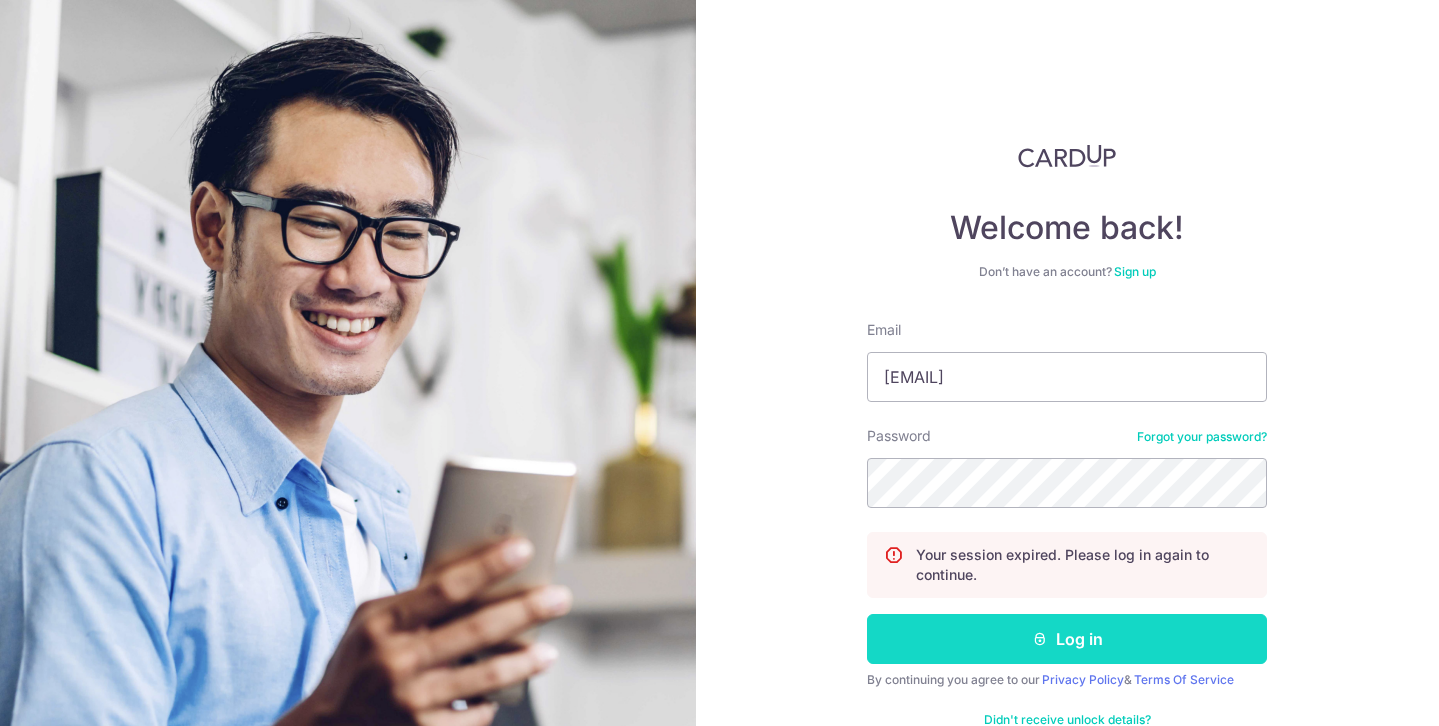 click on "Log in" at bounding box center (1067, 639) 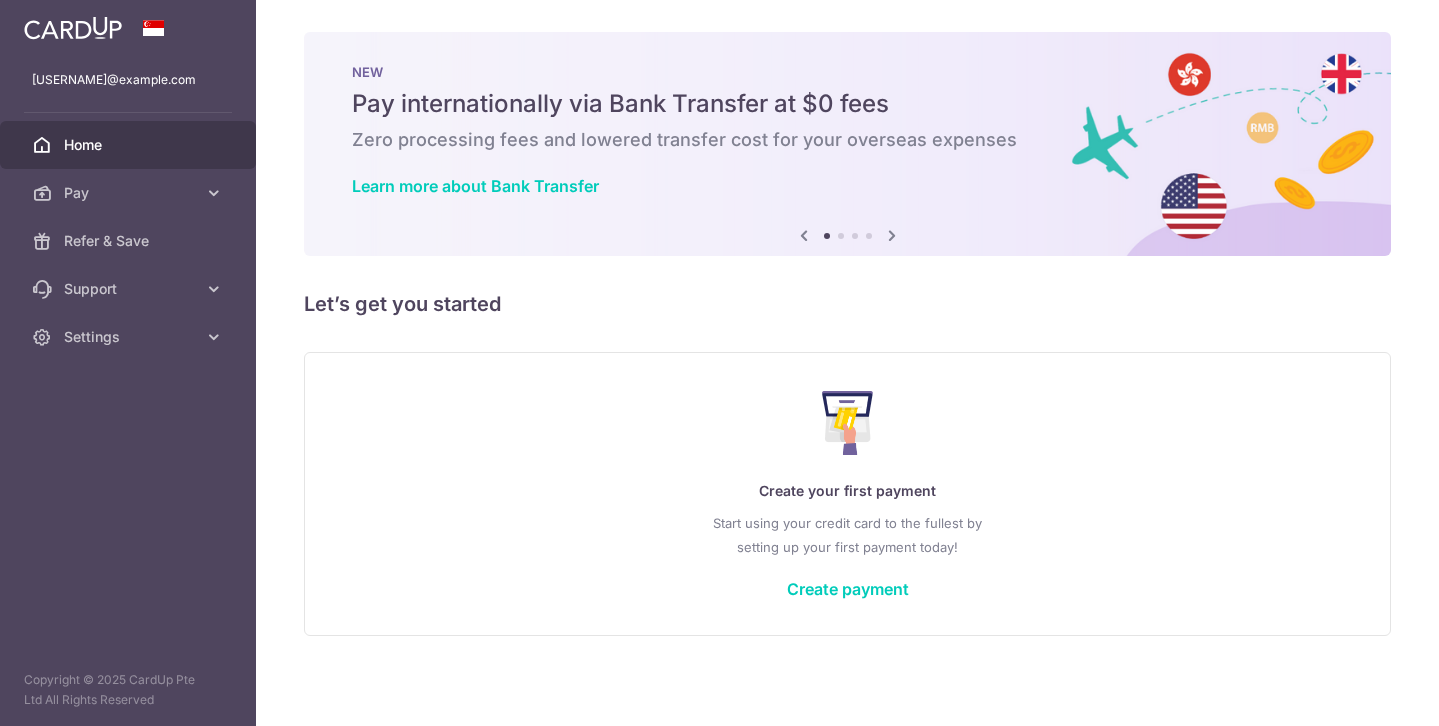 scroll, scrollTop: 0, scrollLeft: 0, axis: both 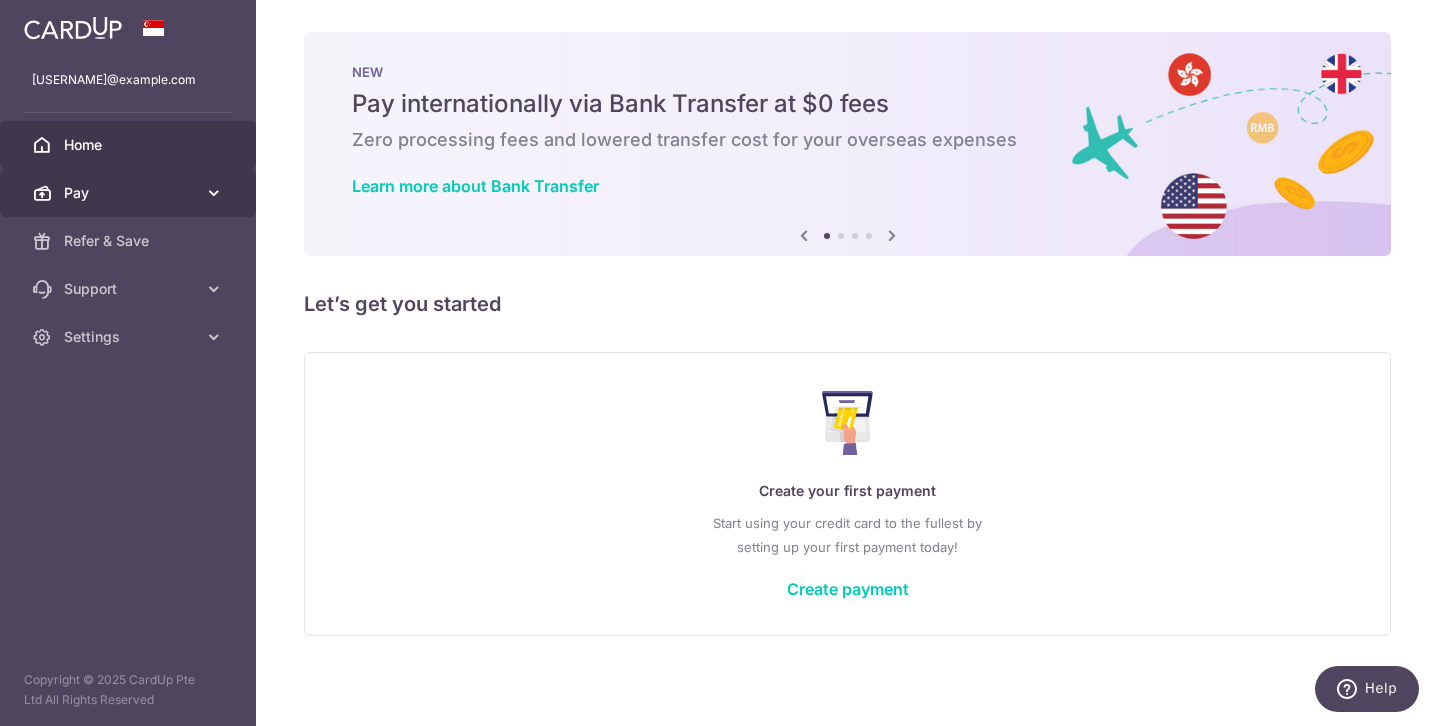 click on "Pay" at bounding box center [130, 193] 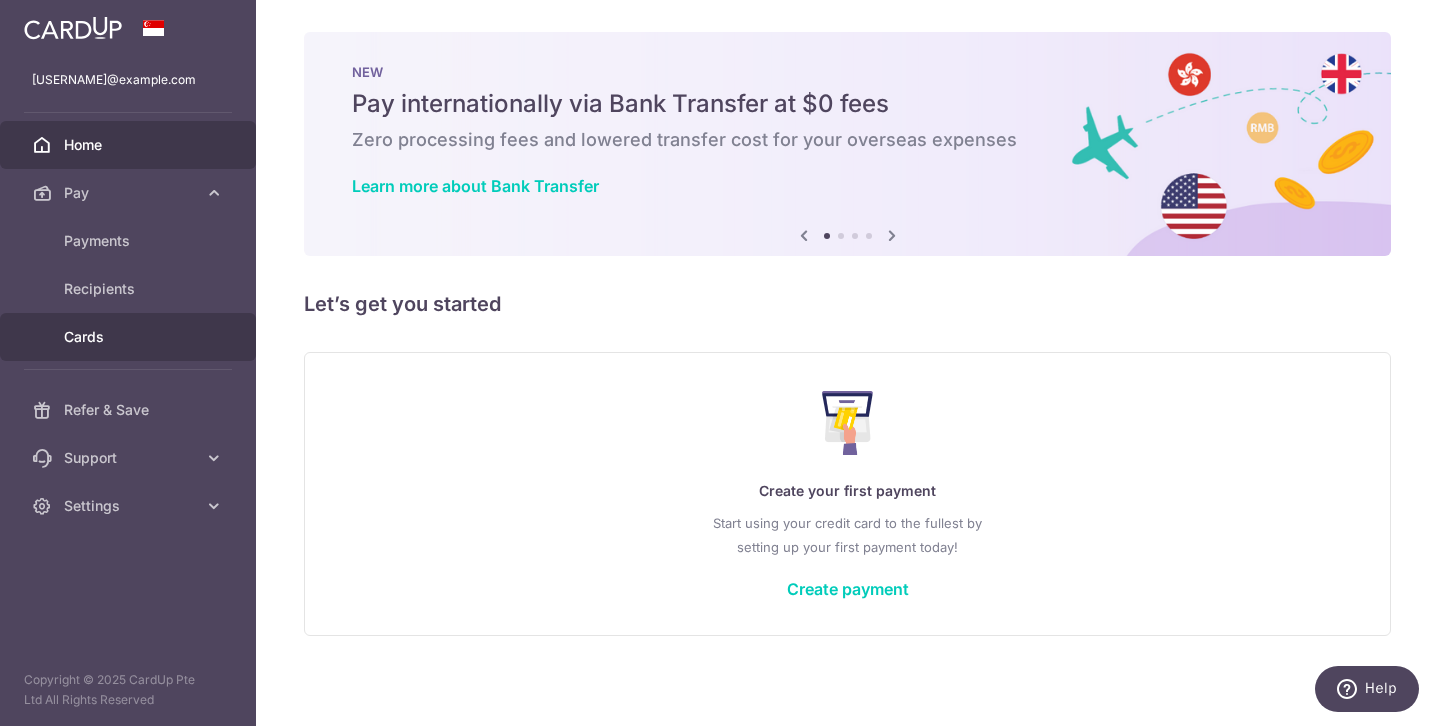 click on "Cards" at bounding box center [130, 337] 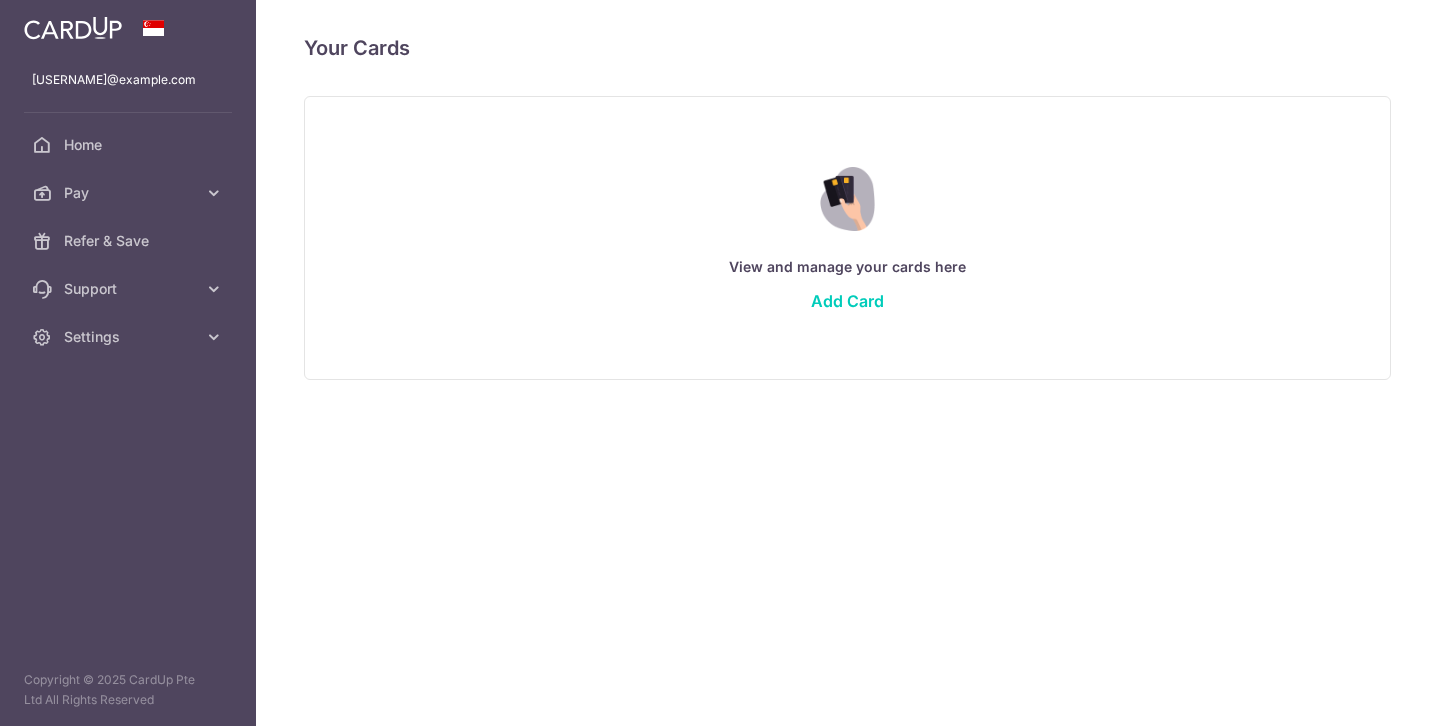 scroll, scrollTop: 0, scrollLeft: 0, axis: both 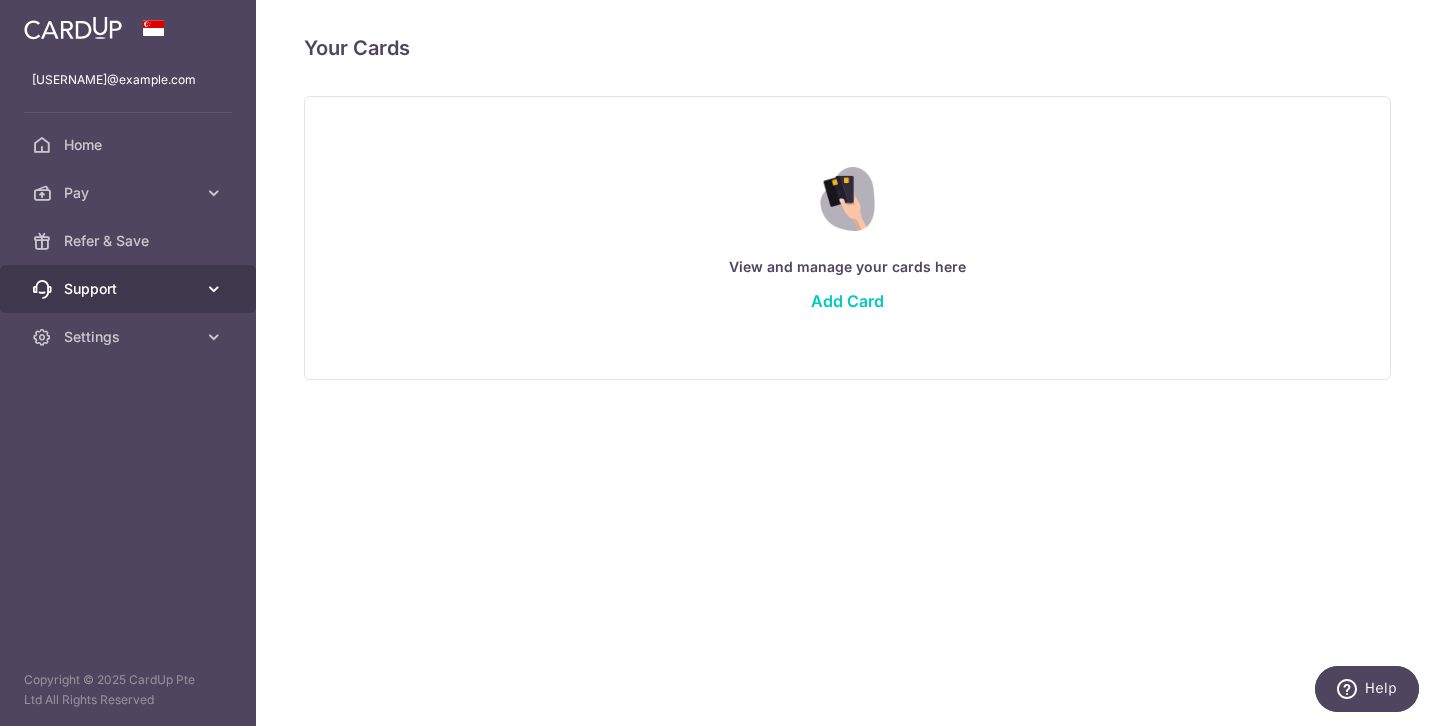 click on "Support" at bounding box center [130, 289] 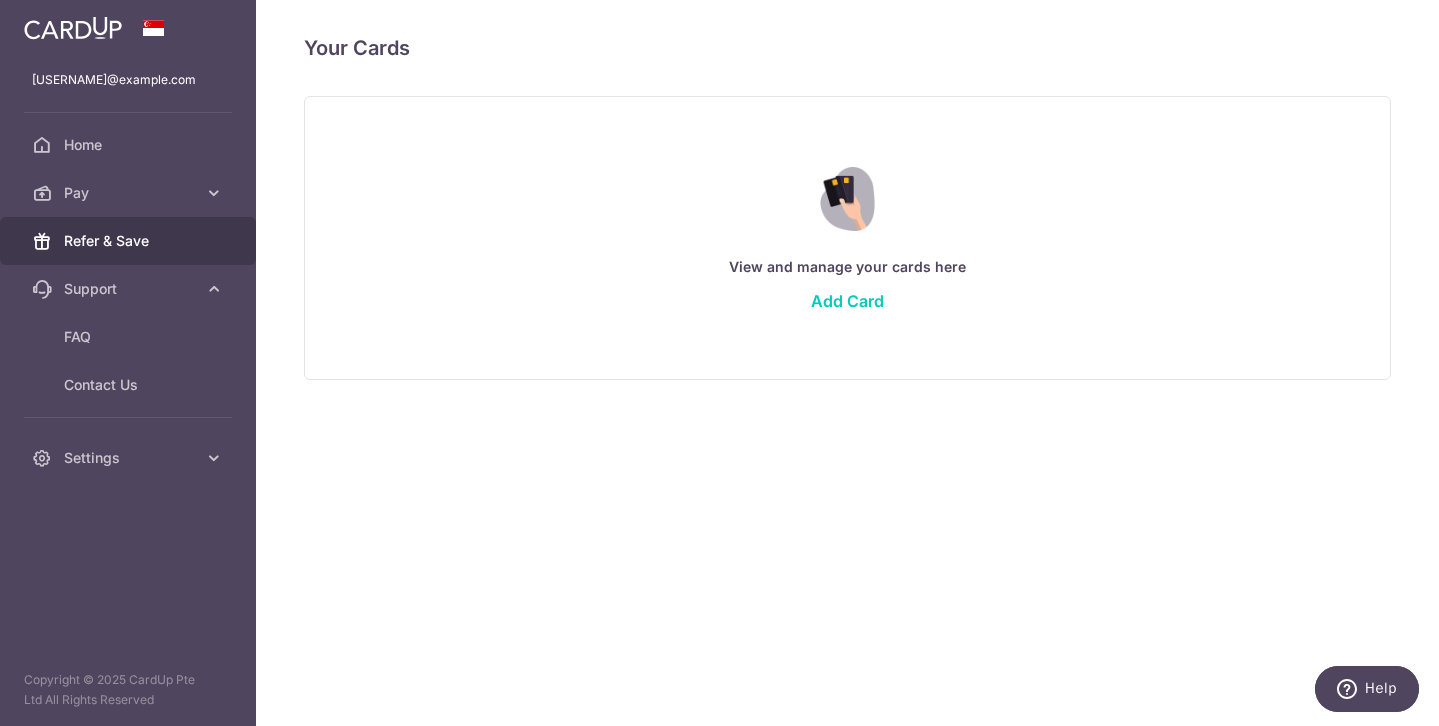 click on "Refer & Save" at bounding box center (128, 241) 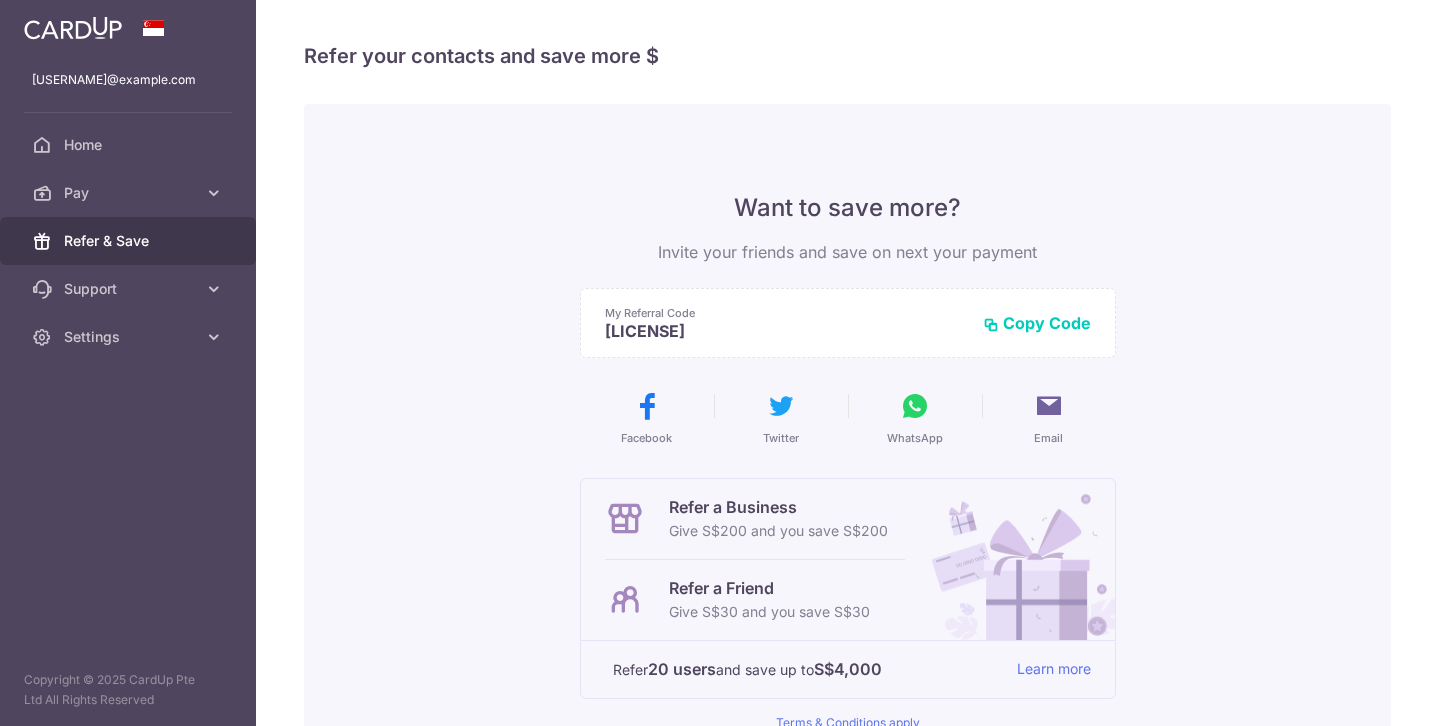 scroll, scrollTop: 0, scrollLeft: 0, axis: both 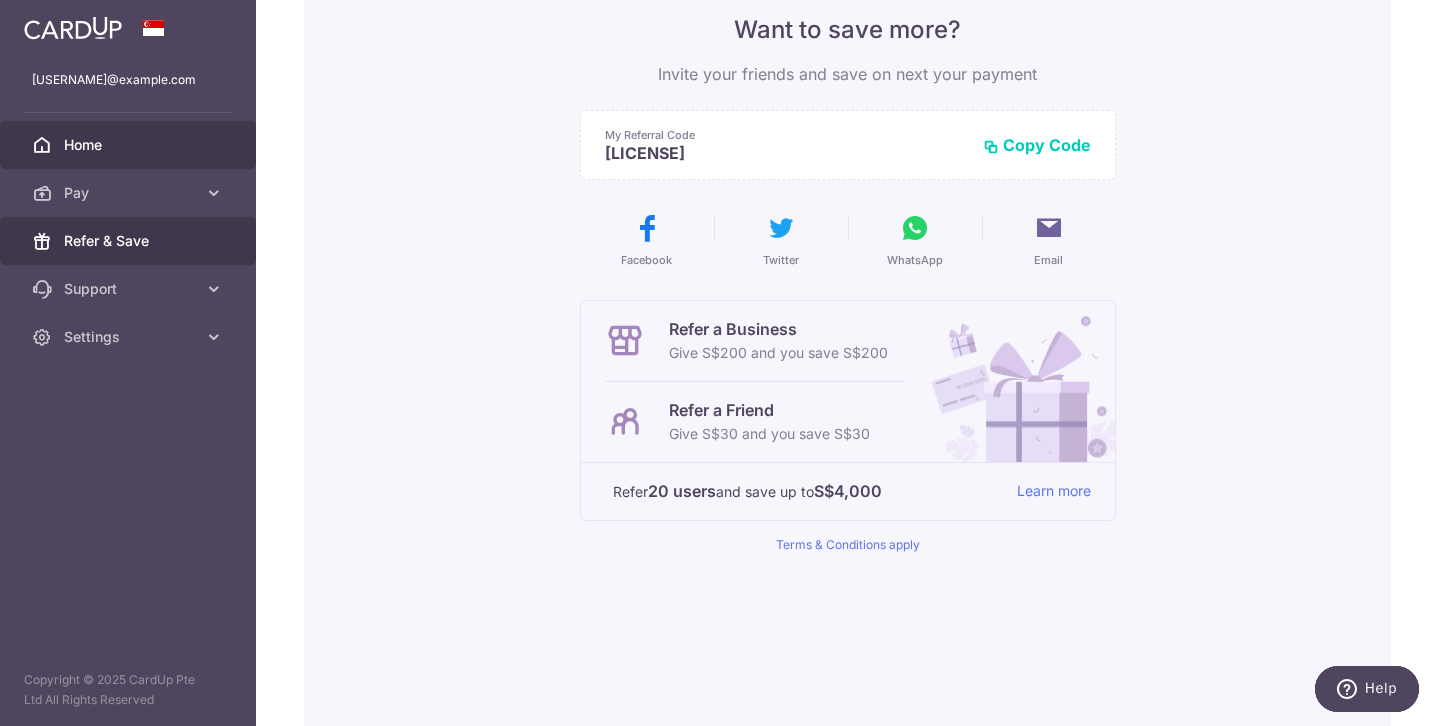 click on "Home" at bounding box center (130, 145) 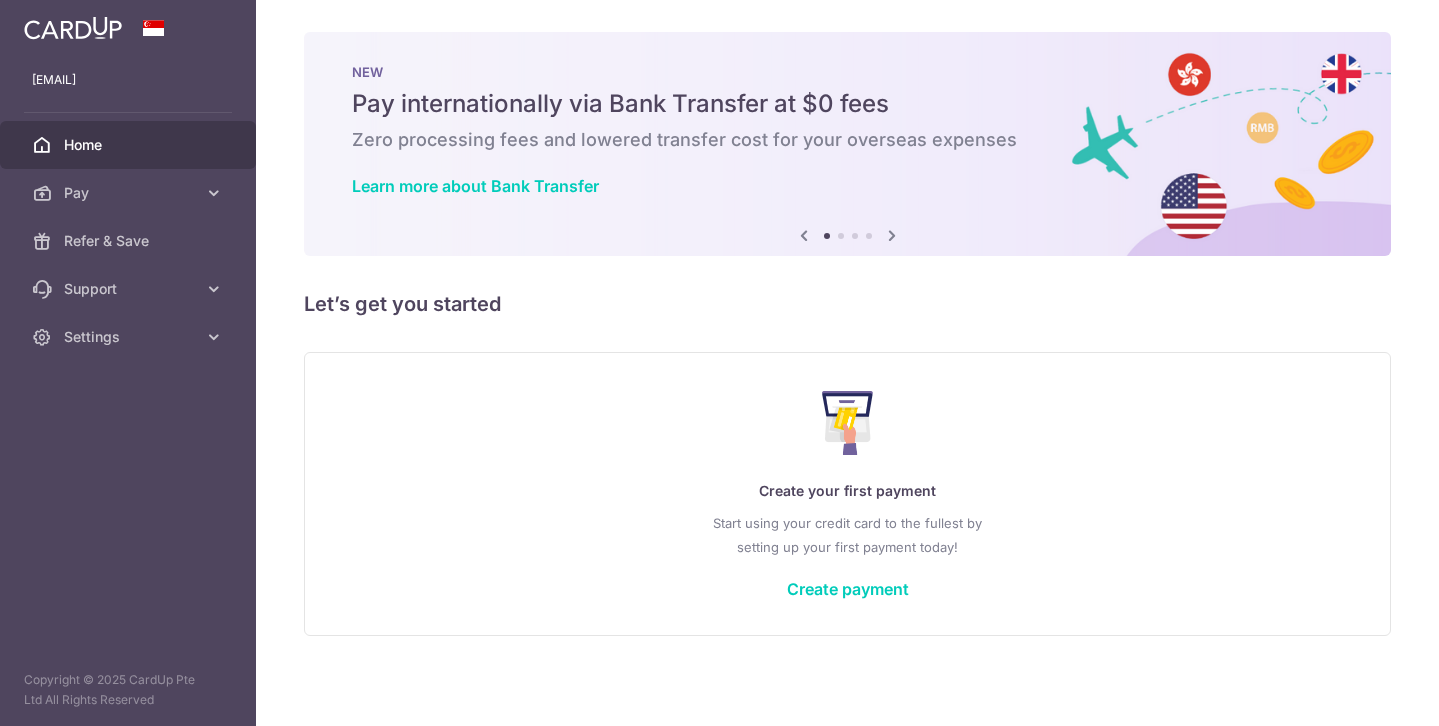 scroll, scrollTop: 0, scrollLeft: 0, axis: both 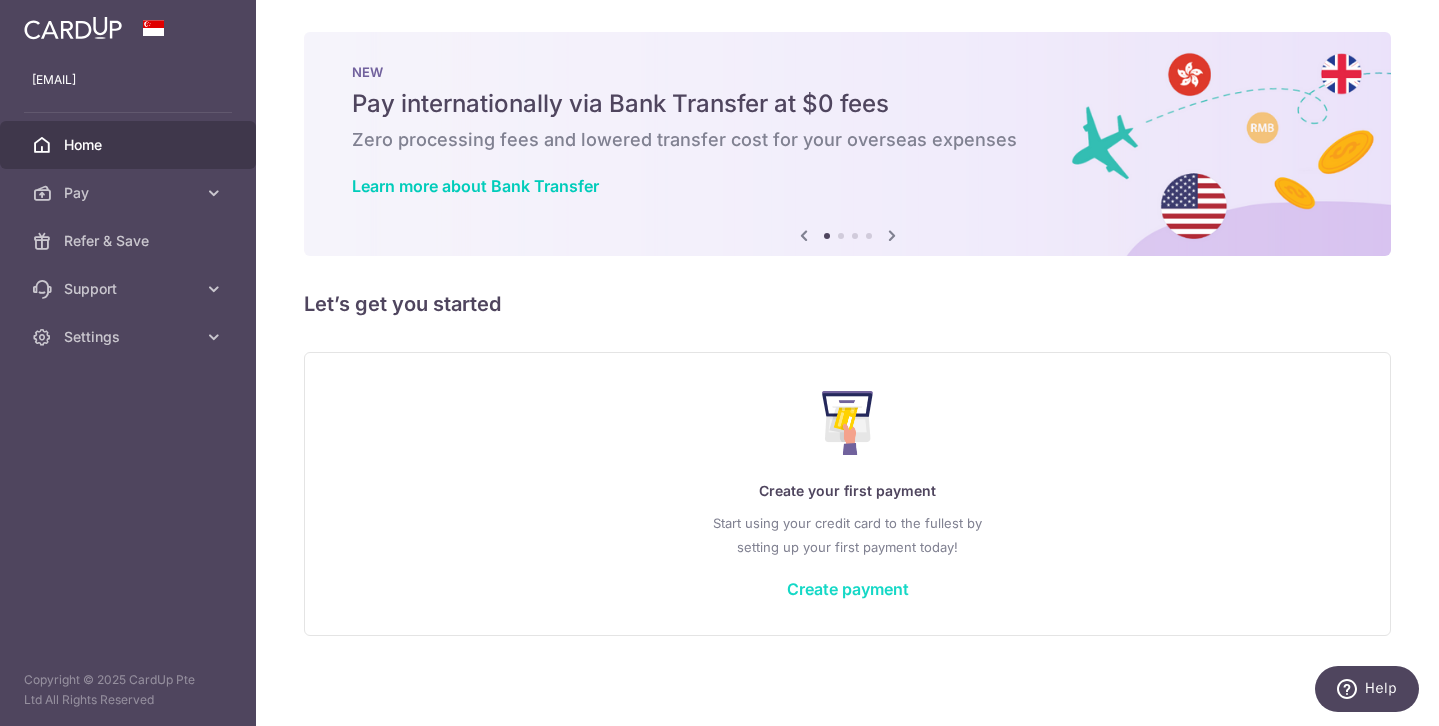 click on "Create payment" at bounding box center [848, 589] 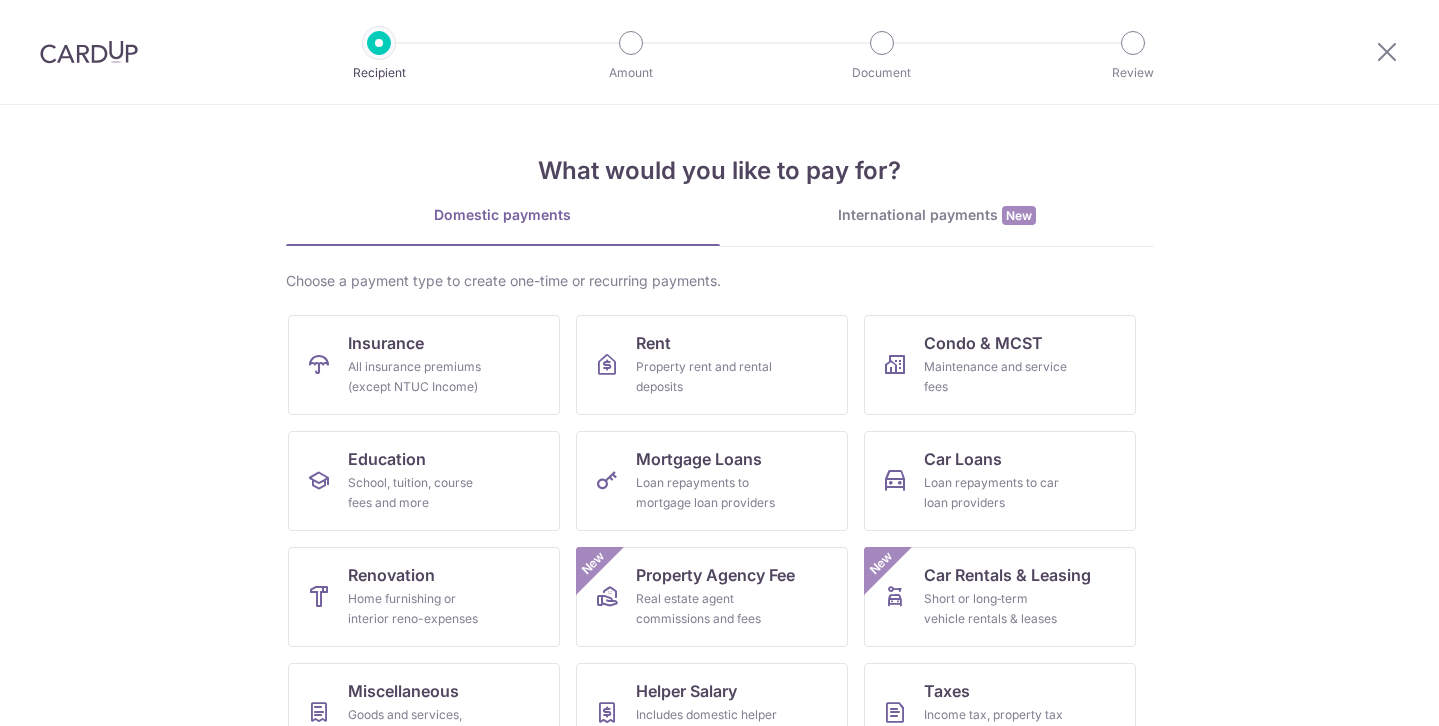 scroll, scrollTop: 0, scrollLeft: 0, axis: both 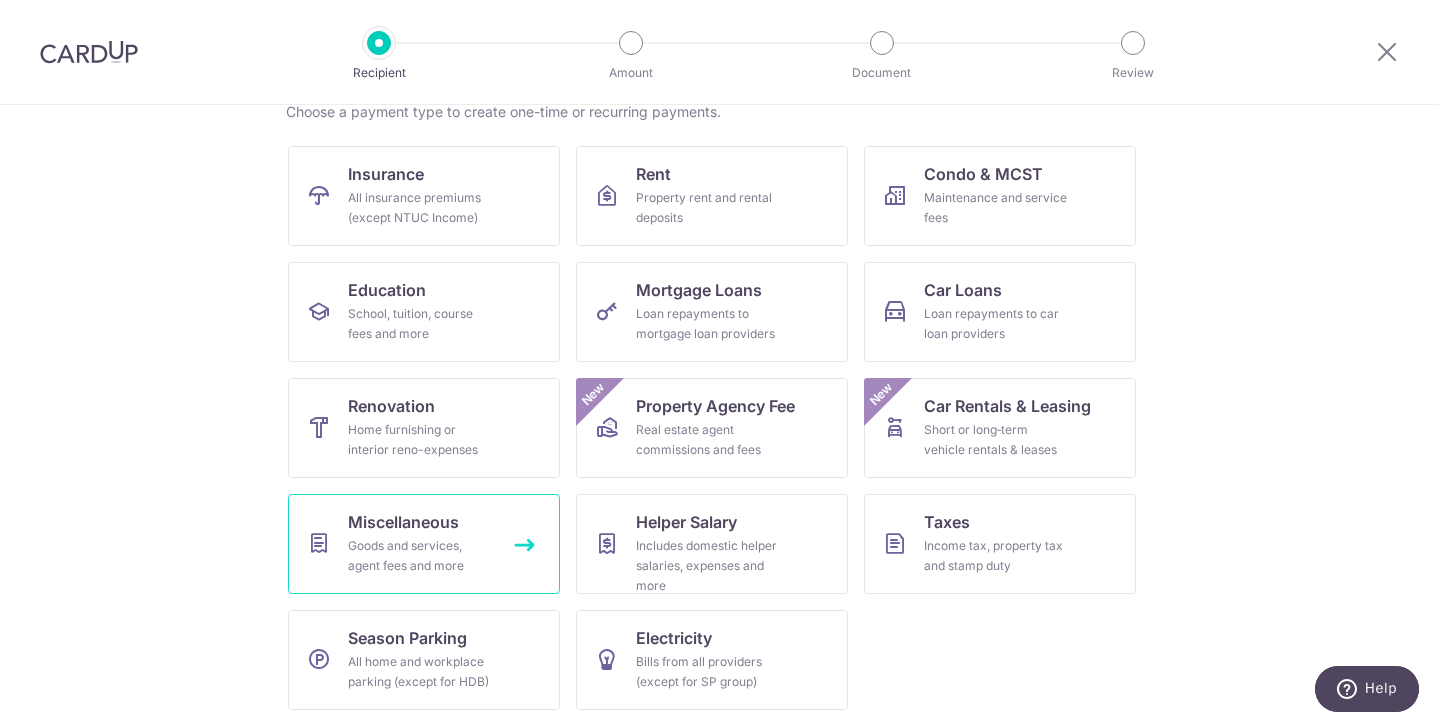 click on "Miscellaneous Goods and services, agent fees and more" at bounding box center [424, 544] 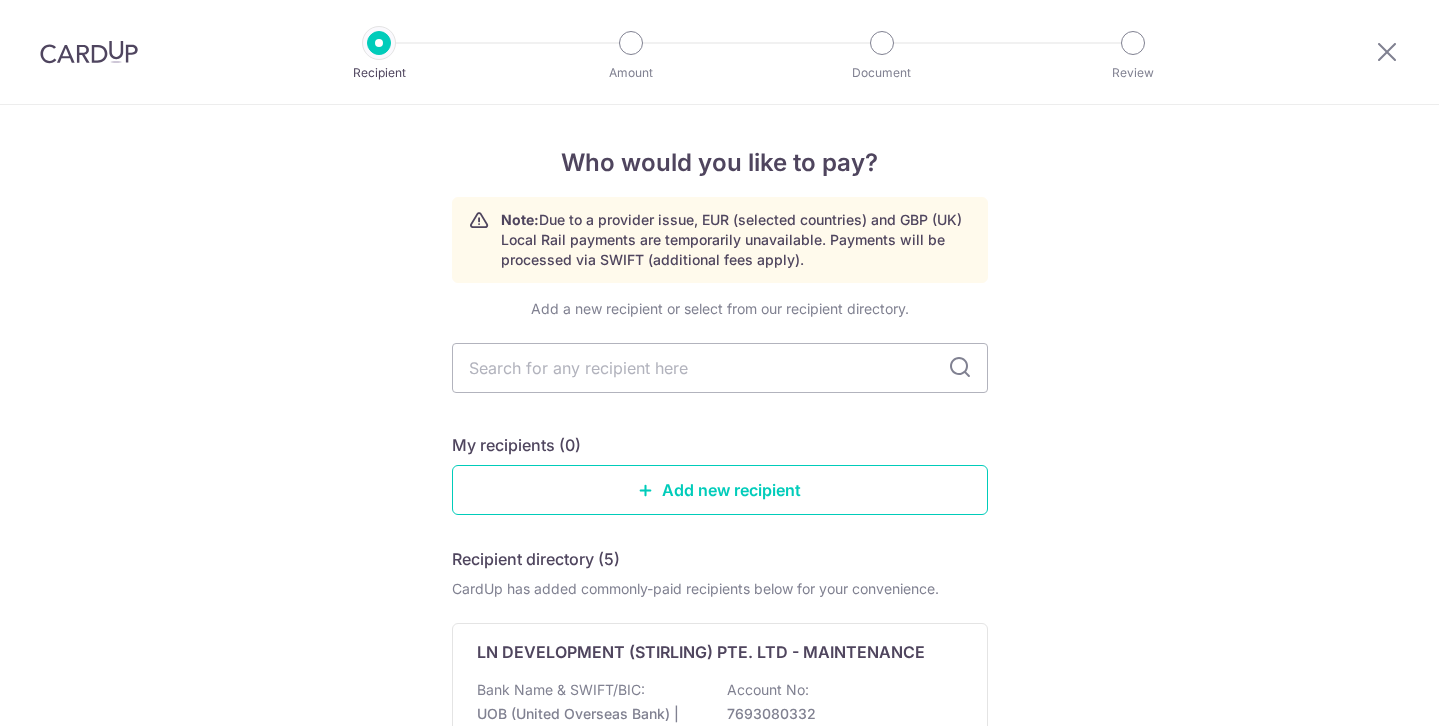 scroll, scrollTop: 0, scrollLeft: 0, axis: both 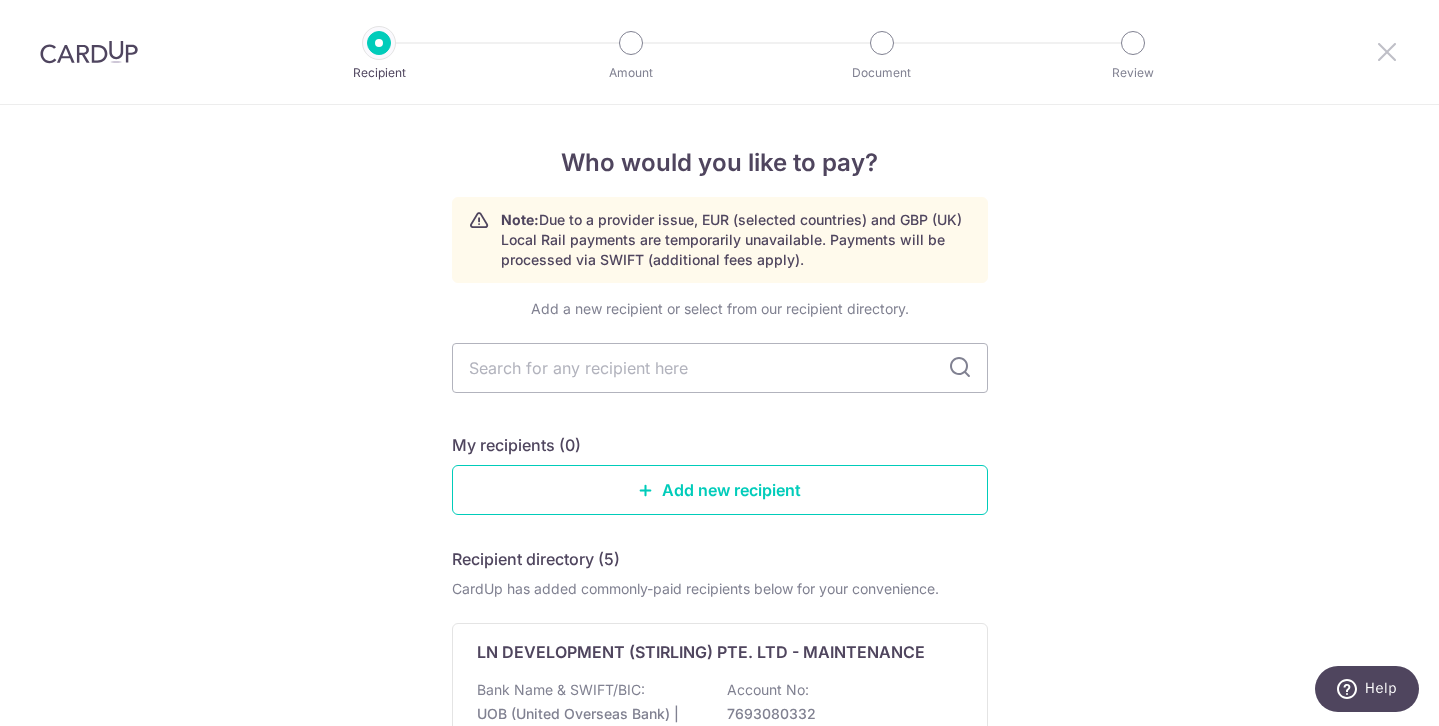 click at bounding box center [1387, 51] 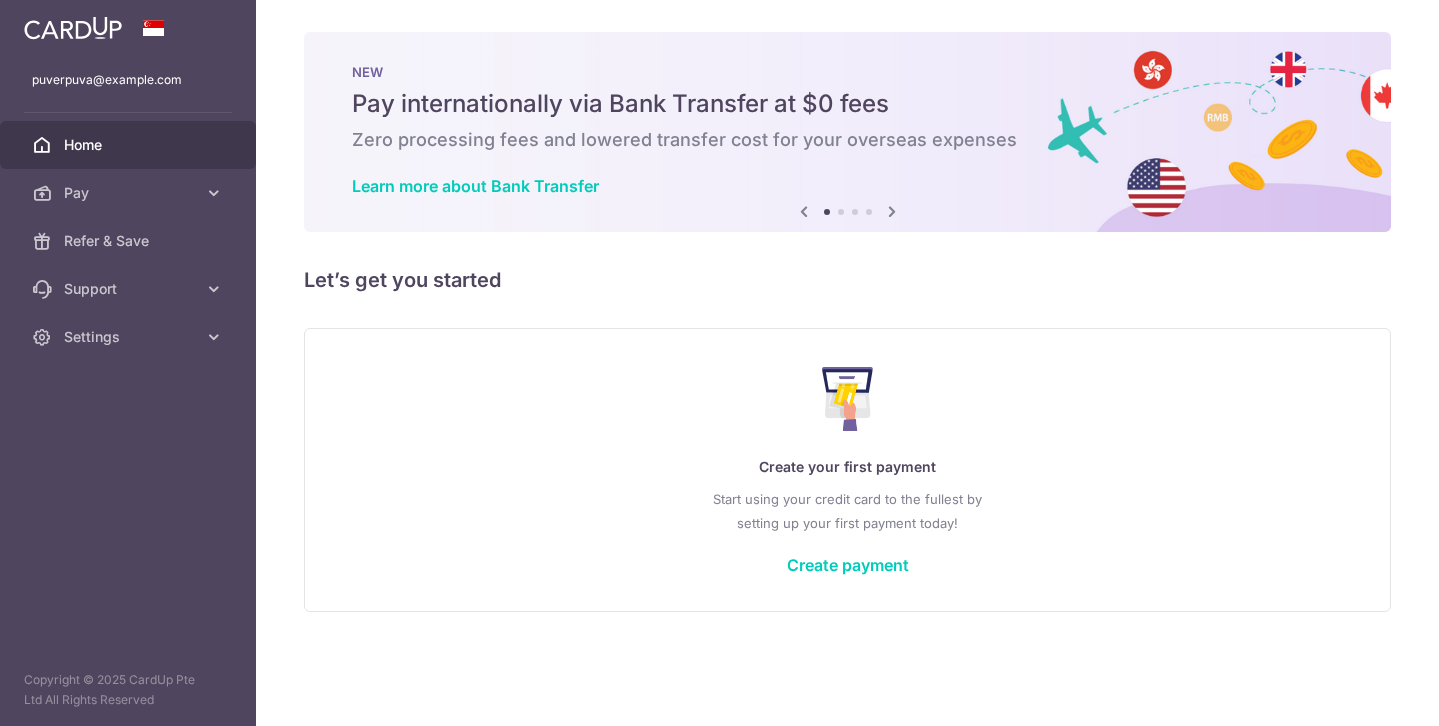 scroll, scrollTop: 0, scrollLeft: 0, axis: both 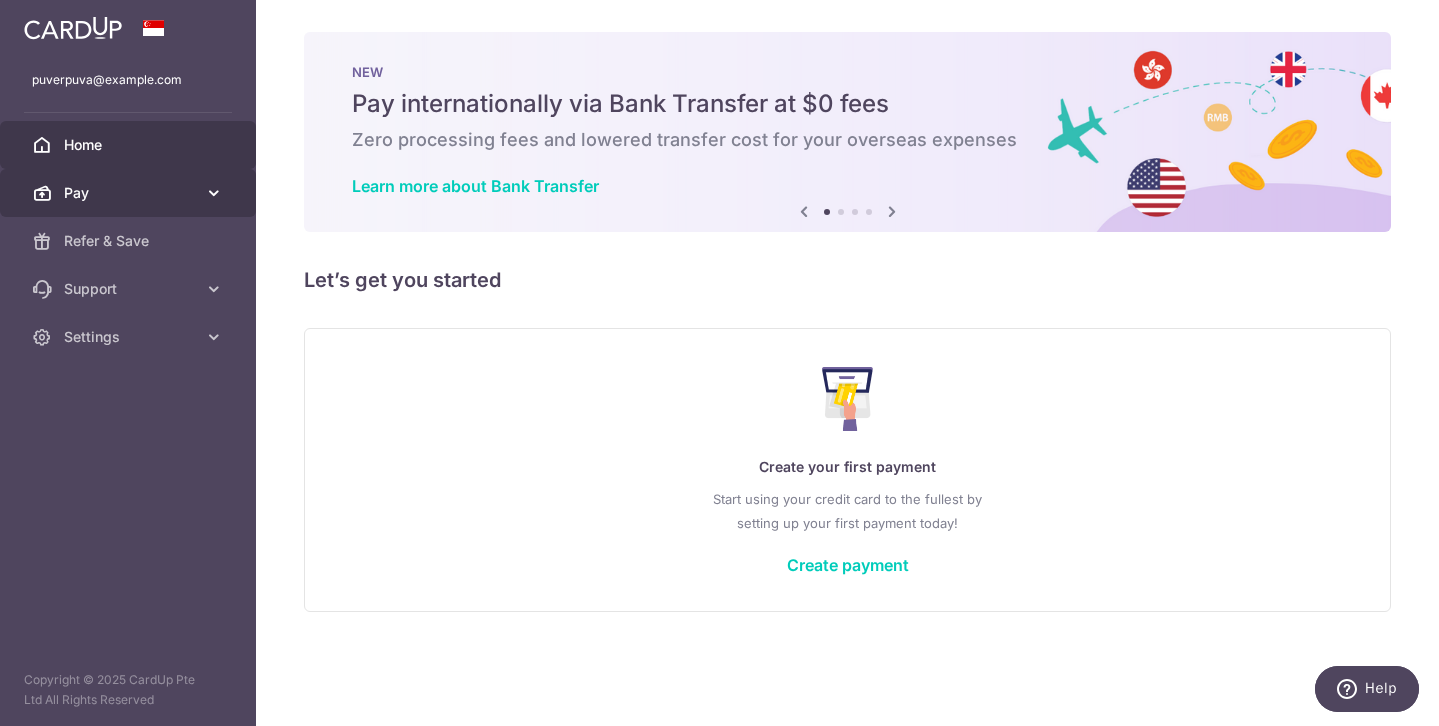 click on "Pay" at bounding box center [128, 193] 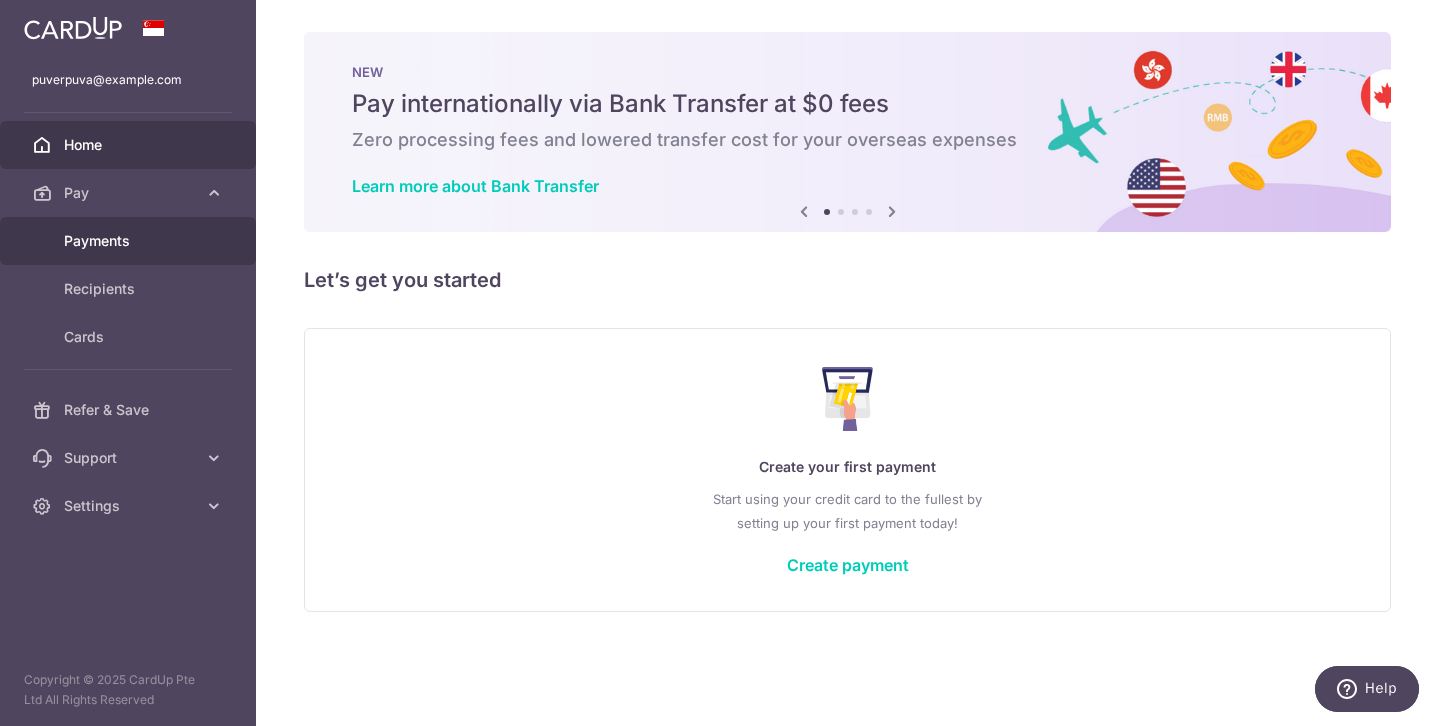click on "Payments" at bounding box center (130, 241) 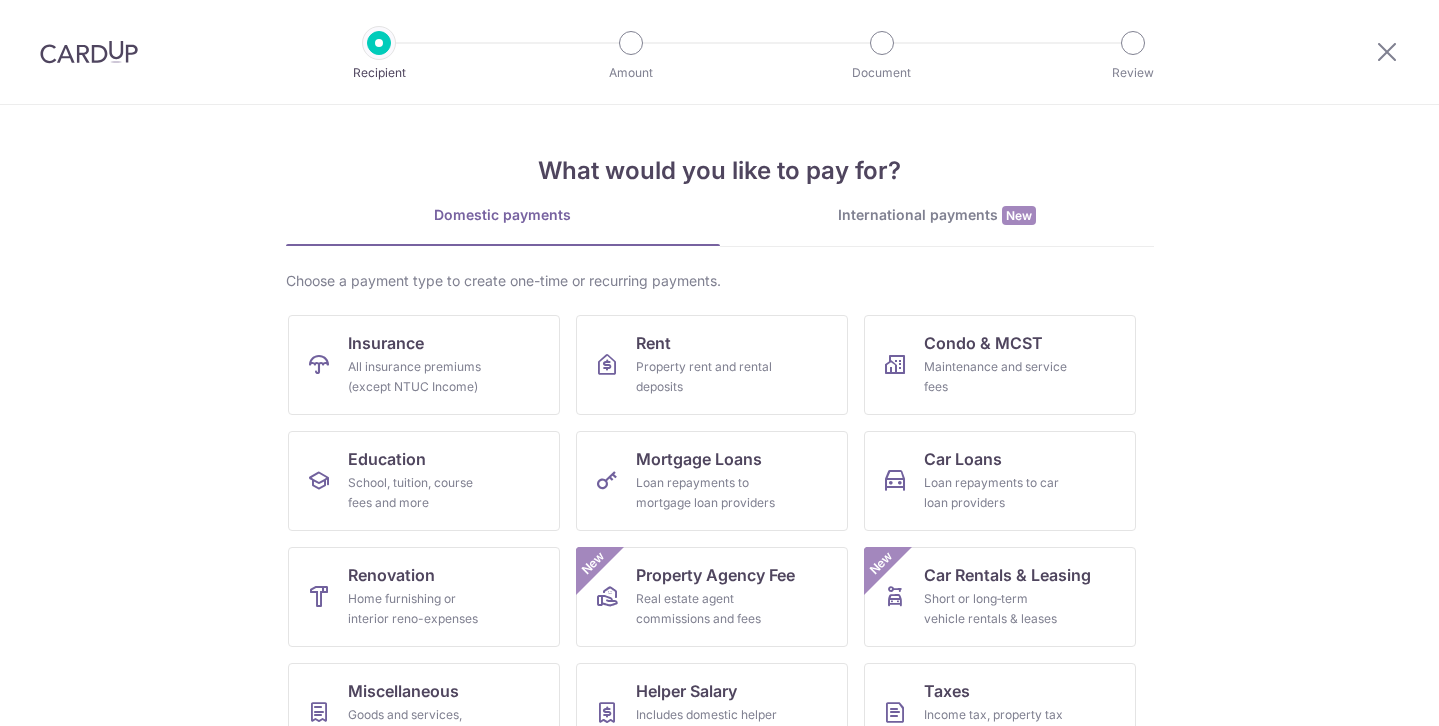 scroll, scrollTop: 0, scrollLeft: 0, axis: both 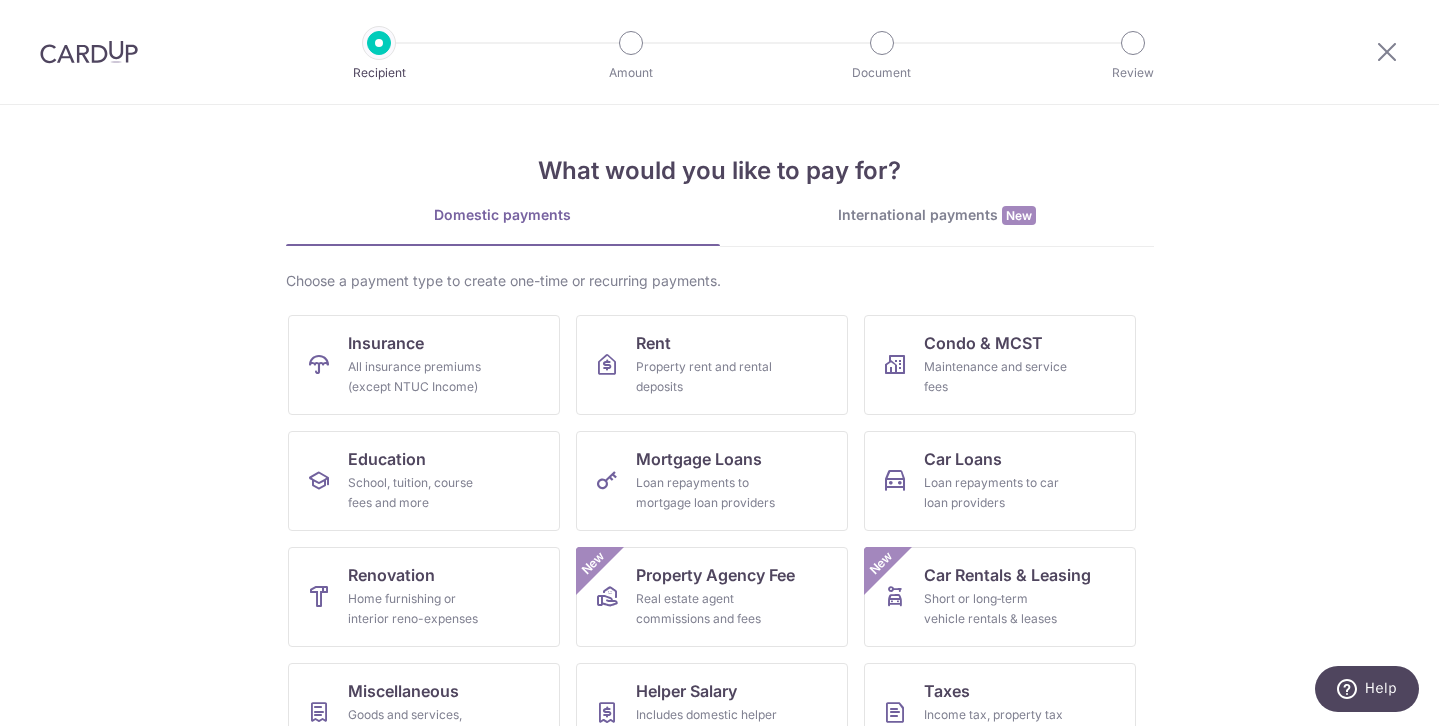 click at bounding box center (1387, 52) 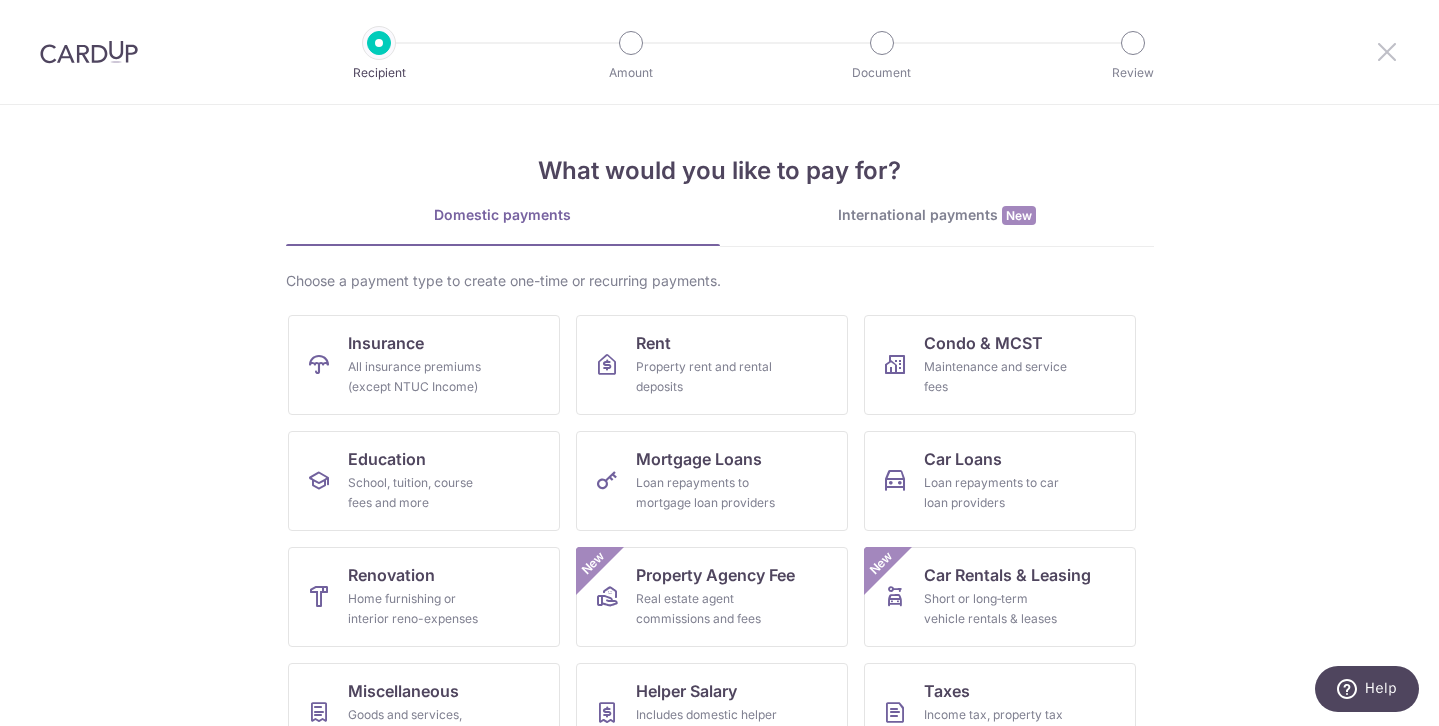click at bounding box center [1387, 51] 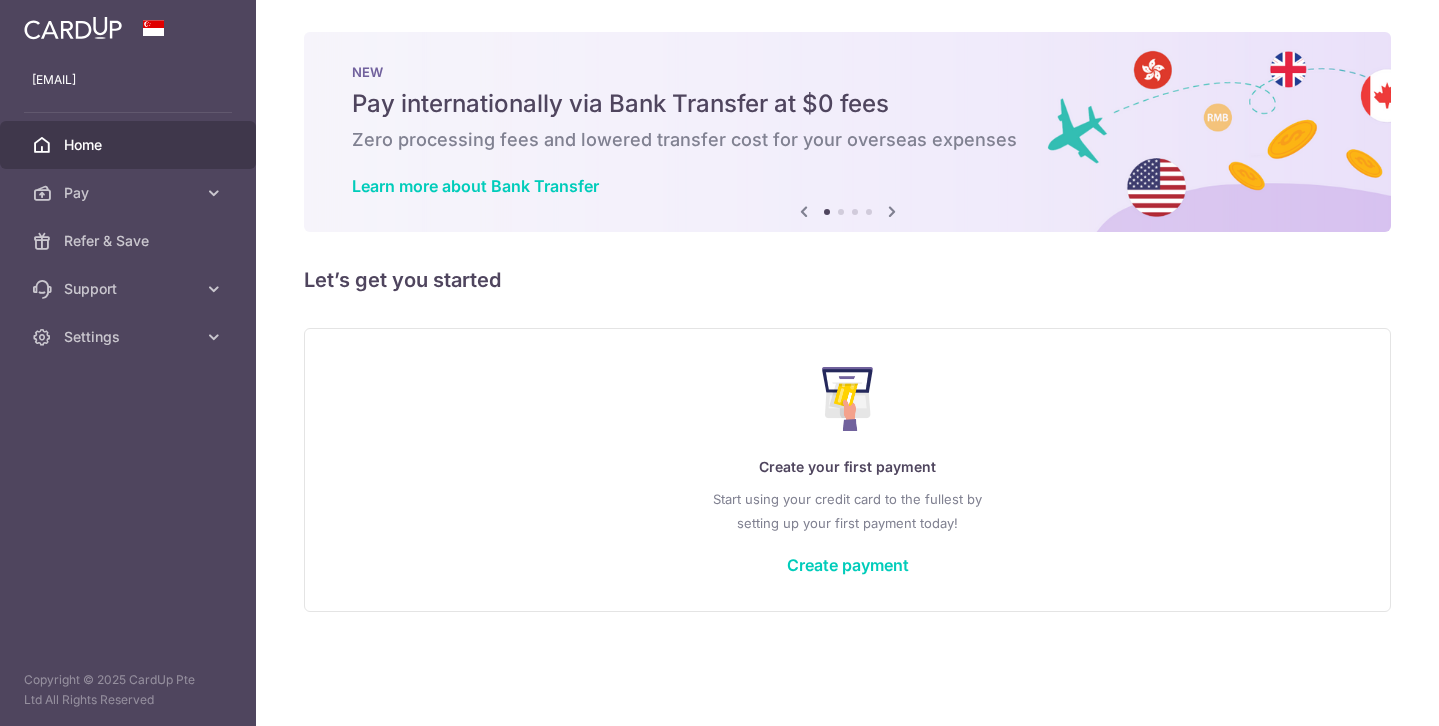 scroll, scrollTop: 0, scrollLeft: 0, axis: both 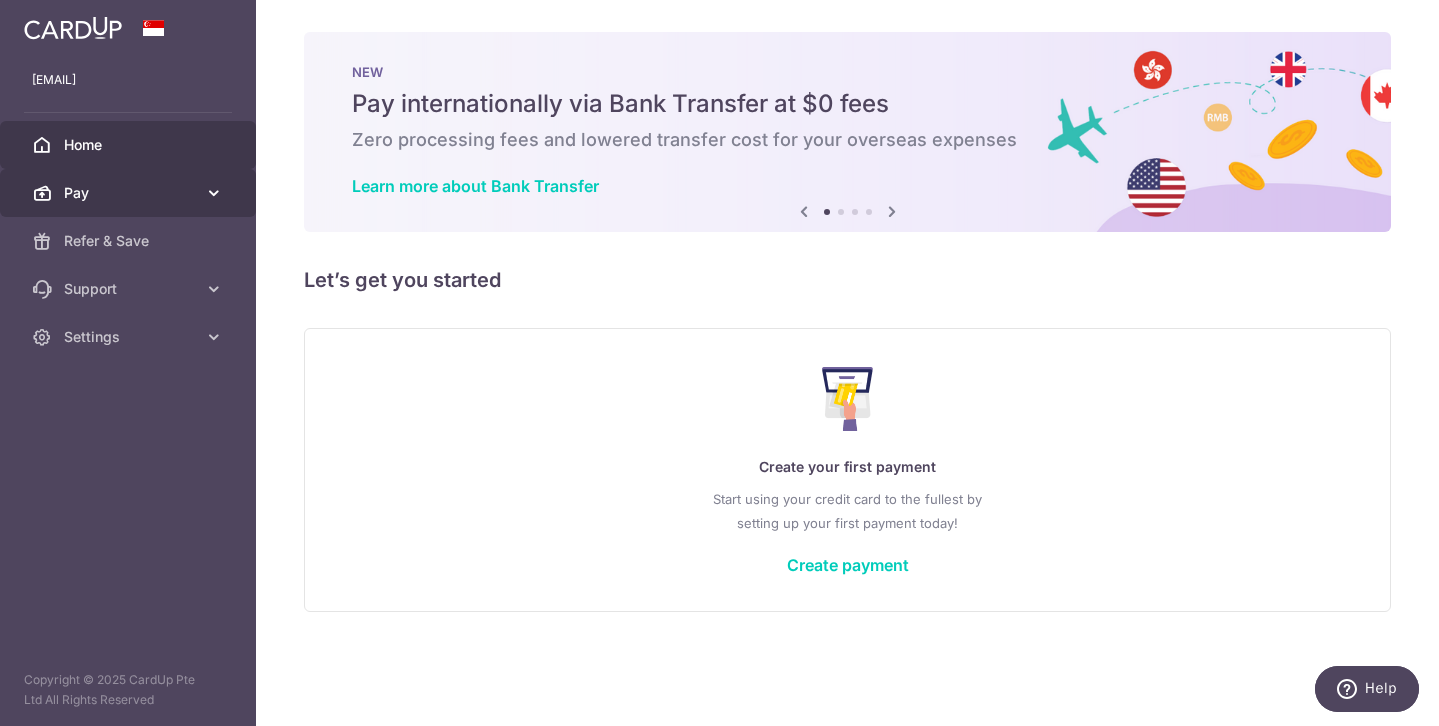 click on "Pay" at bounding box center (130, 193) 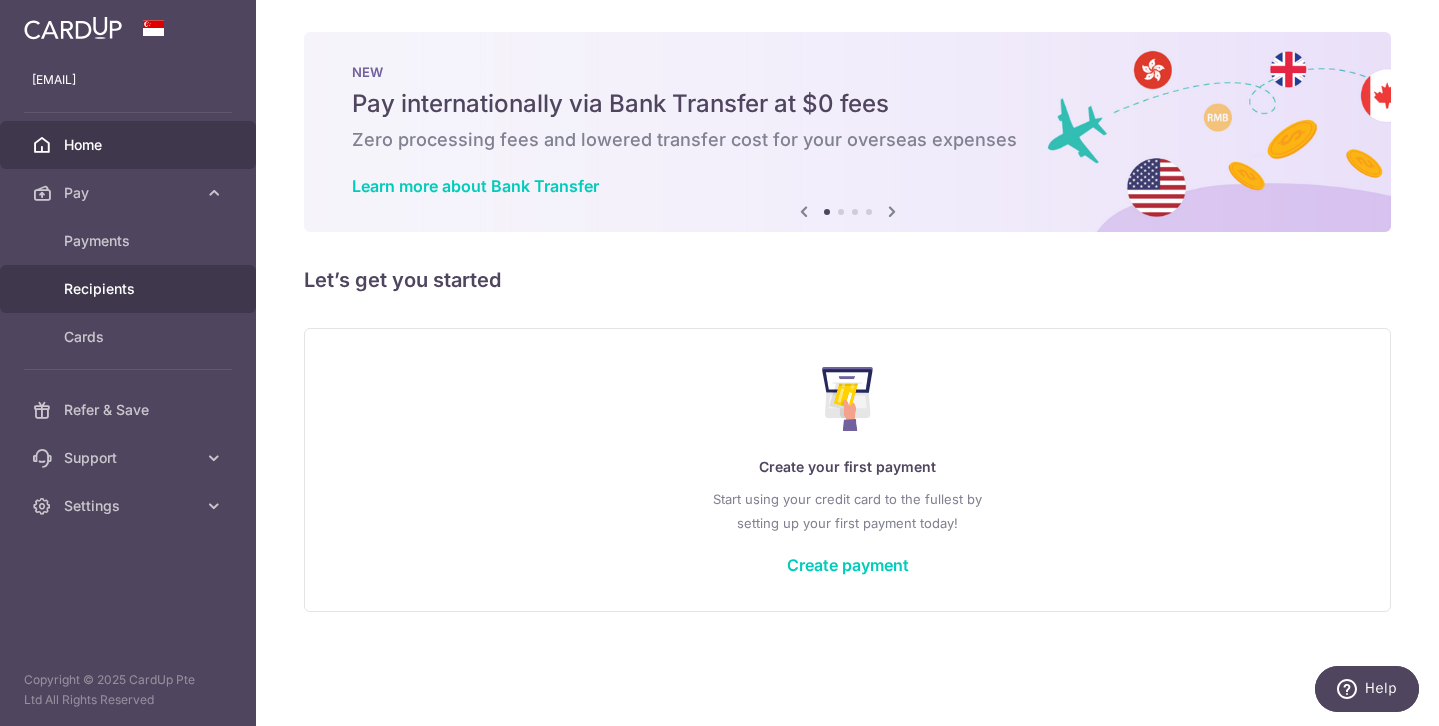 click on "Recipients" at bounding box center (130, 289) 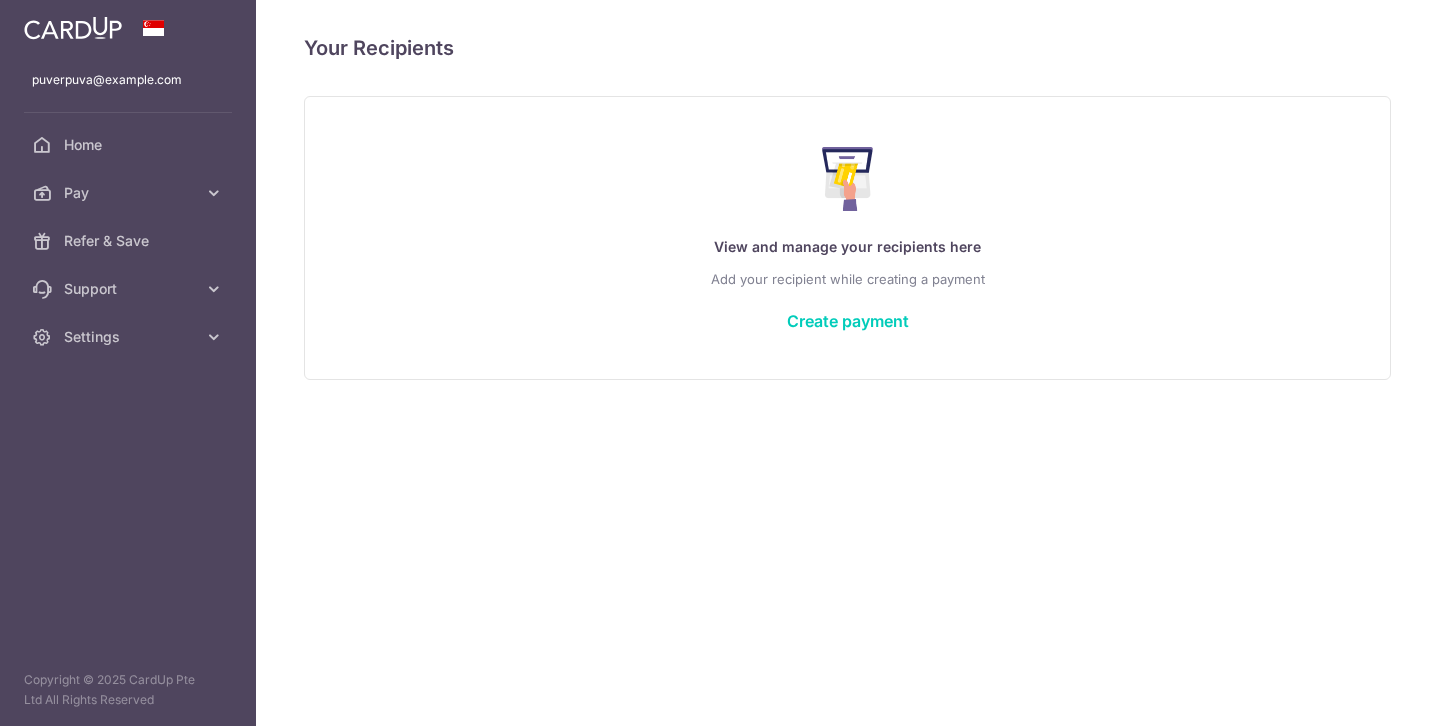 scroll, scrollTop: 0, scrollLeft: 0, axis: both 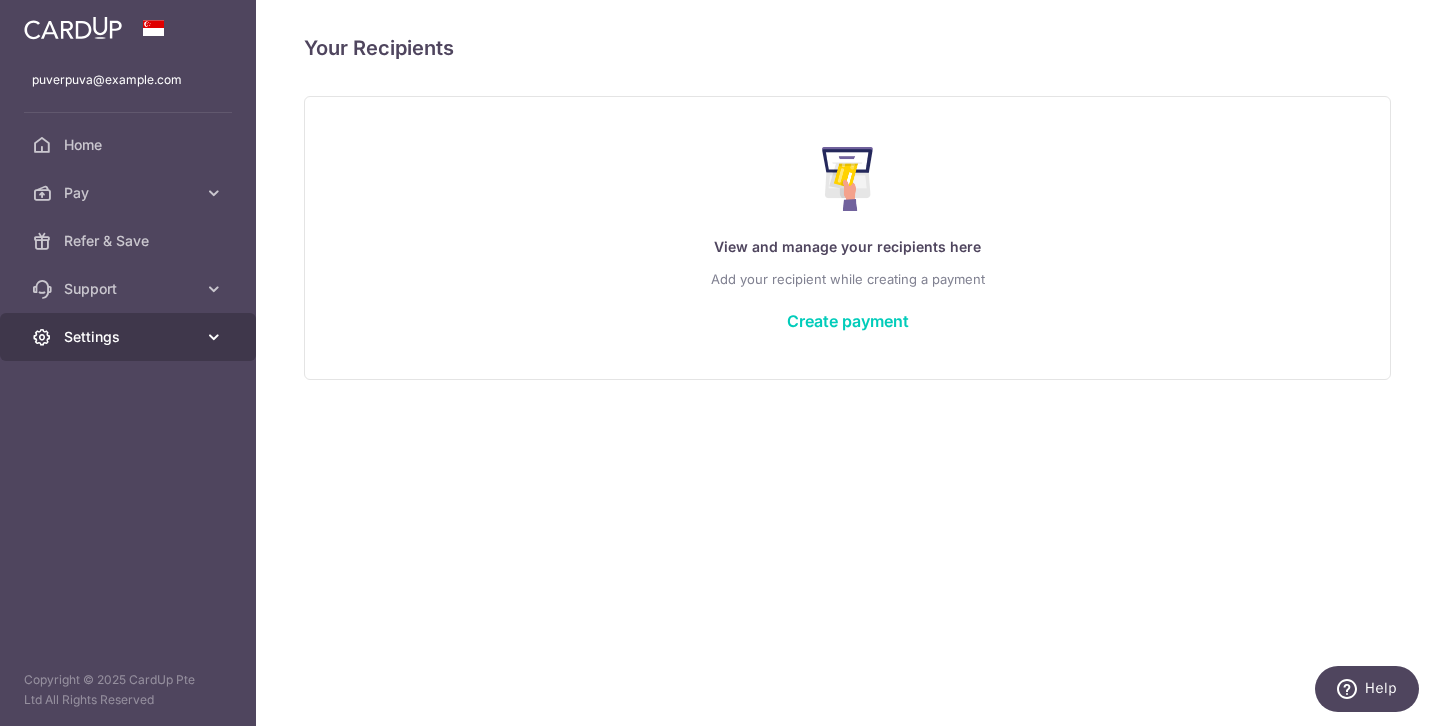 click on "Settings" at bounding box center (130, 337) 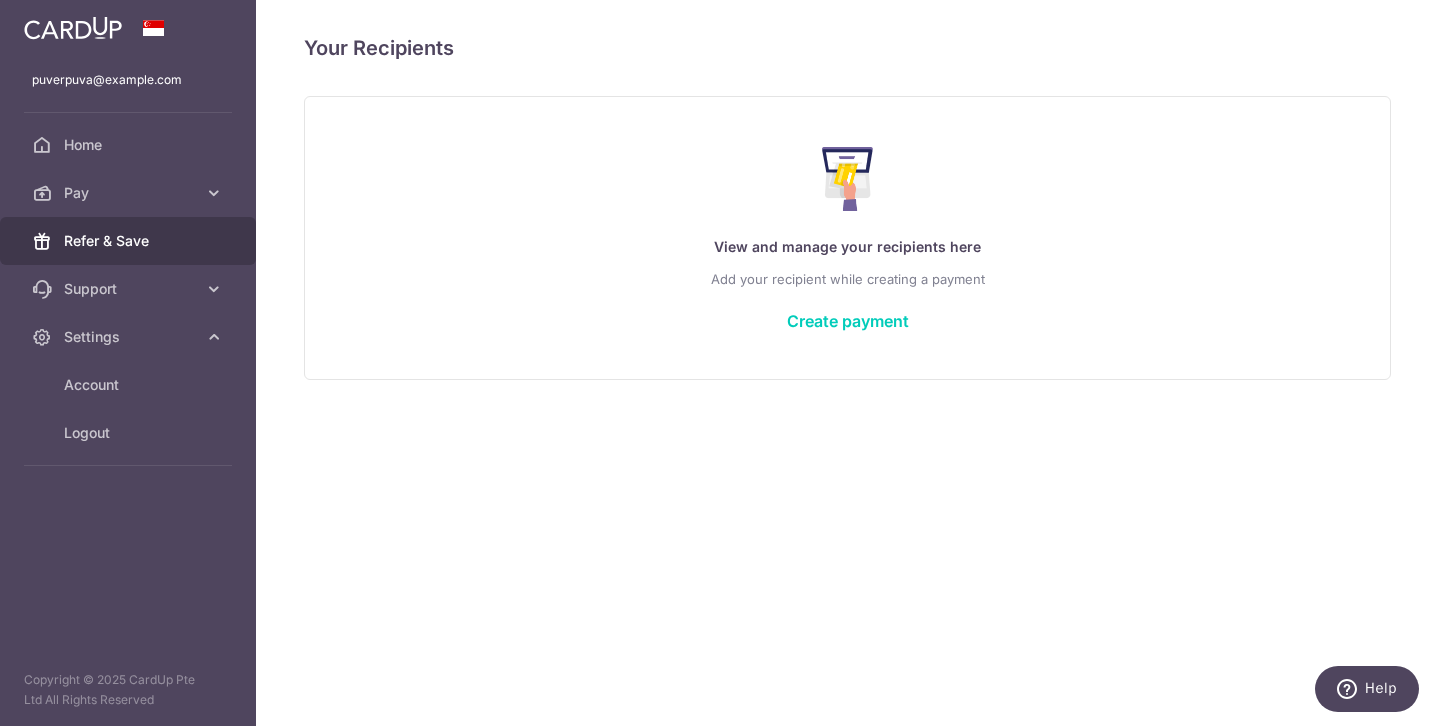 click on "Refer & Save" at bounding box center [130, 241] 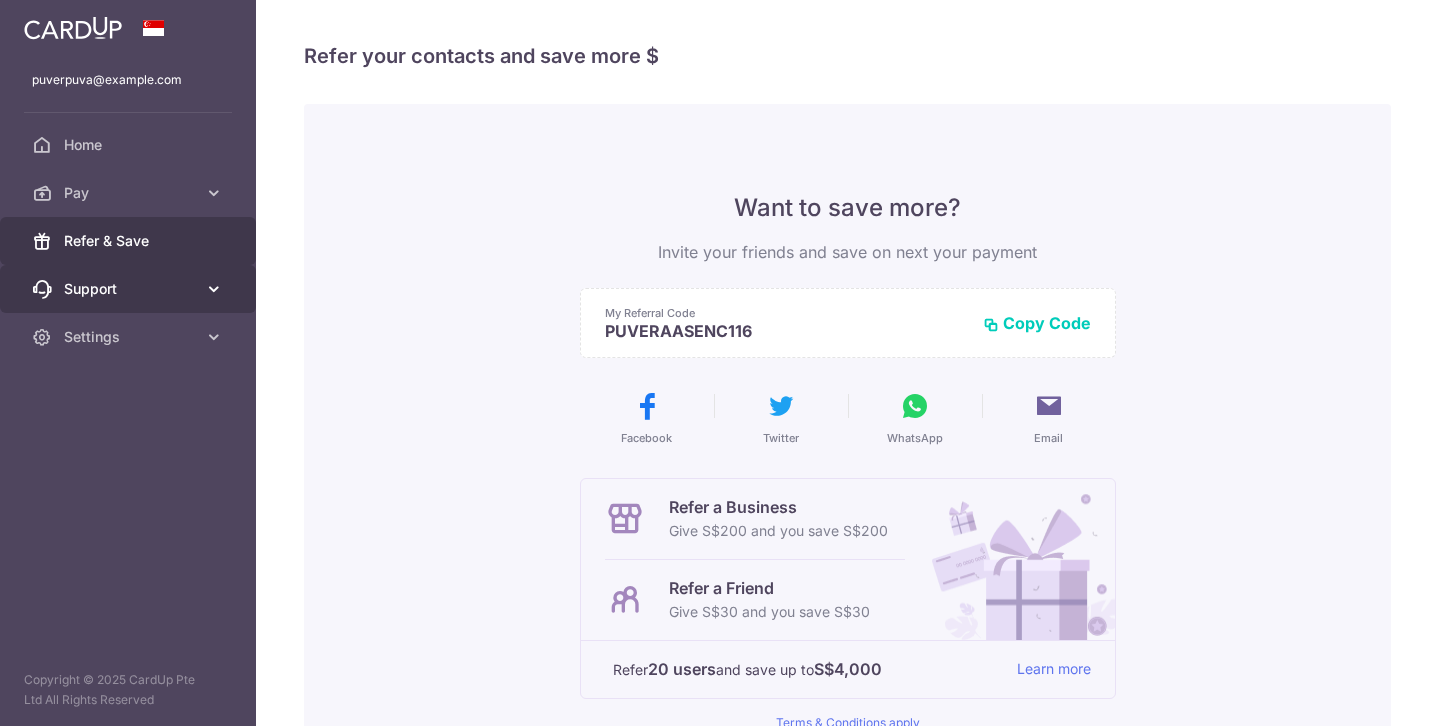 scroll, scrollTop: 0, scrollLeft: 0, axis: both 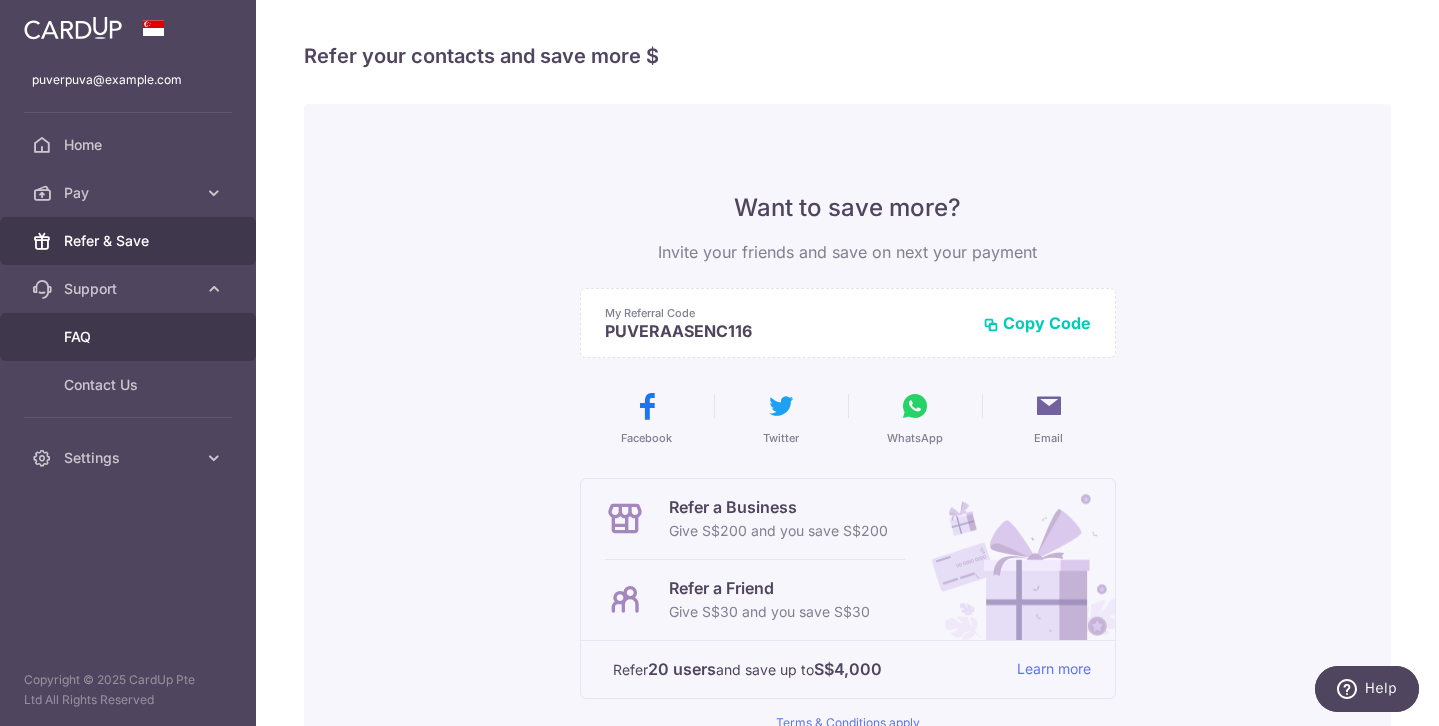 click on "FAQ" at bounding box center [130, 337] 